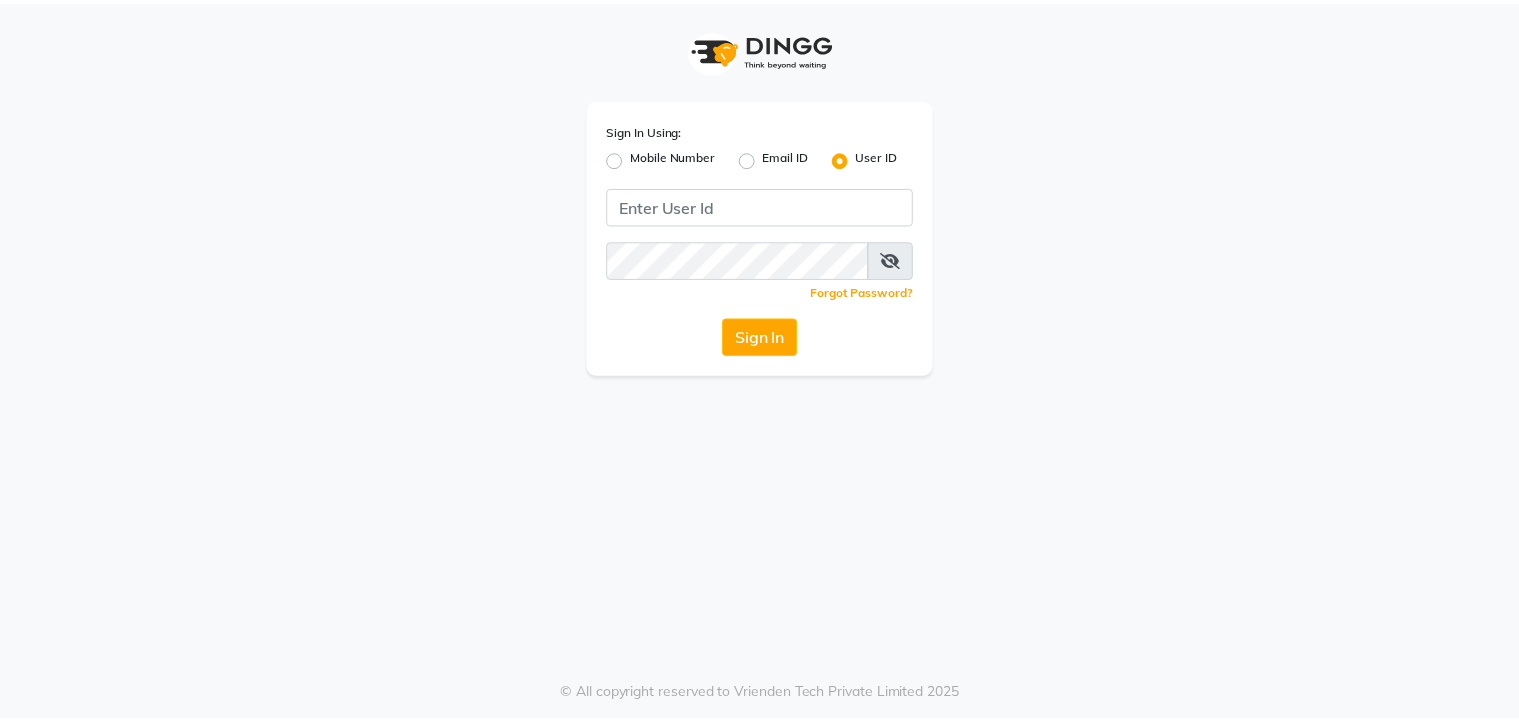 scroll, scrollTop: 0, scrollLeft: 0, axis: both 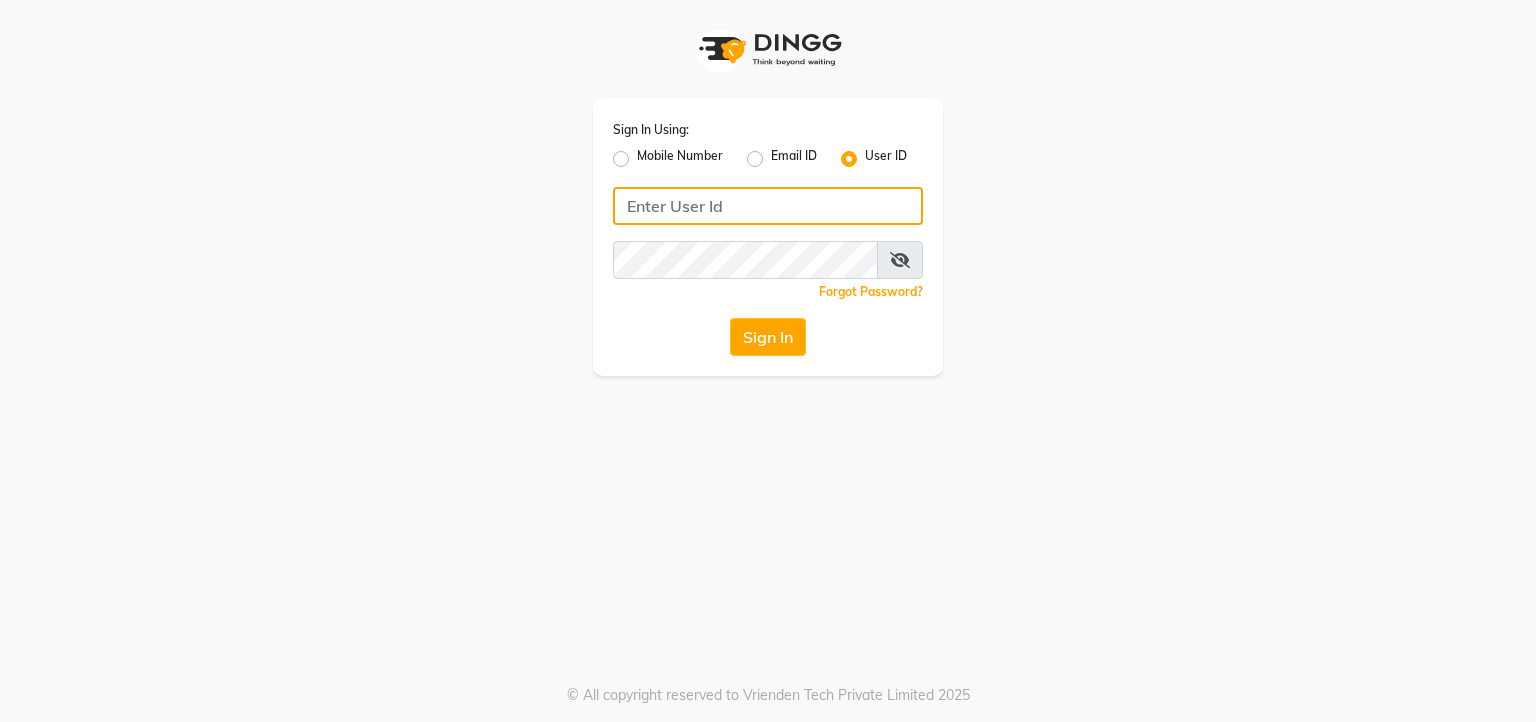 click 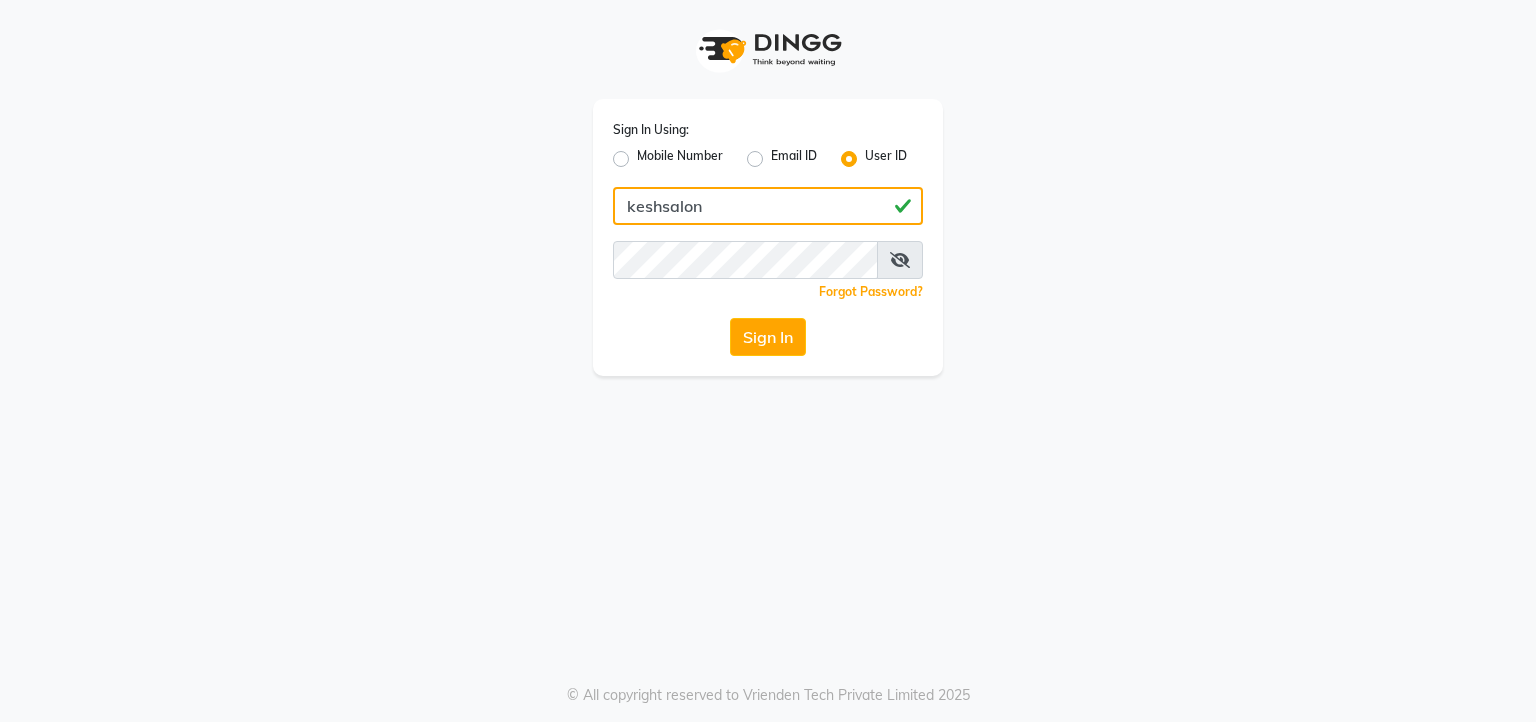 type on "keshsalon" 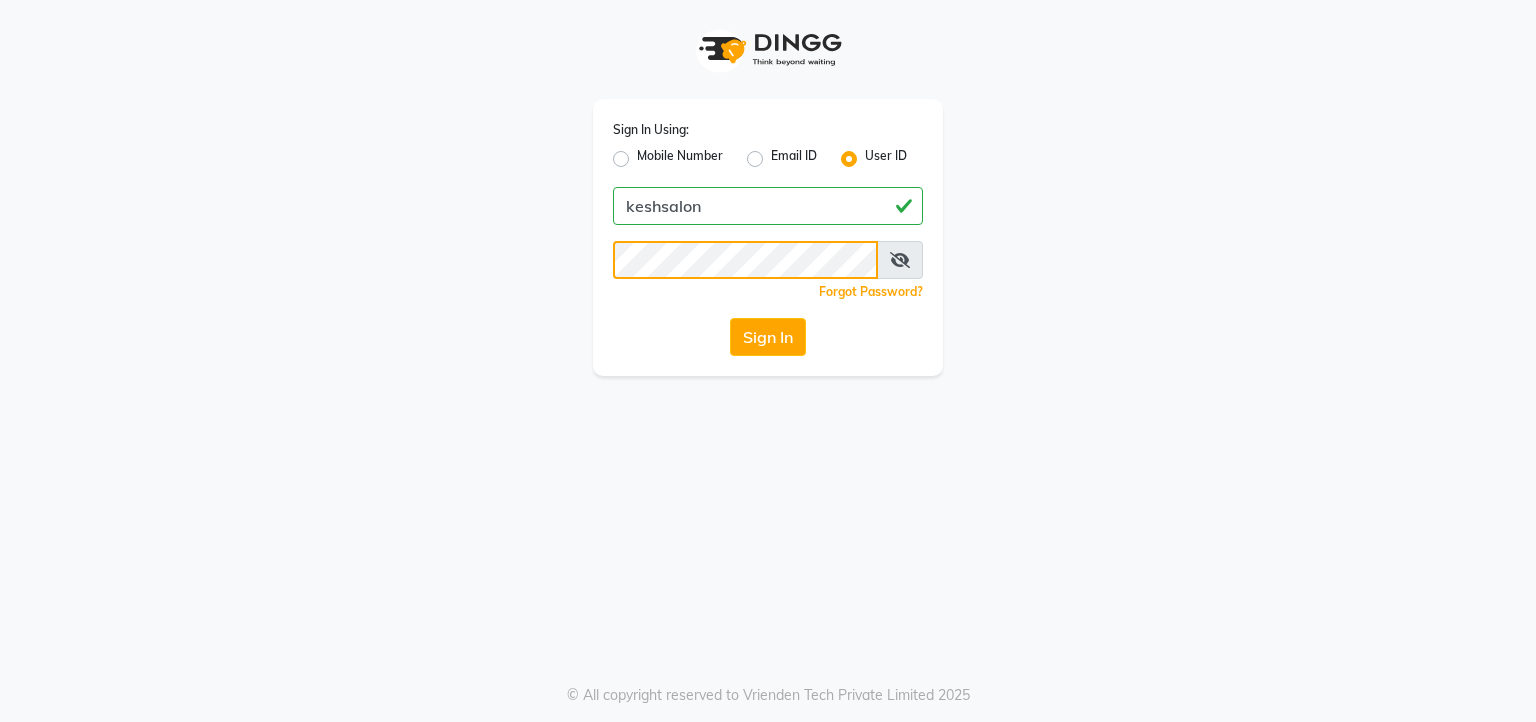 click on "Sign In" 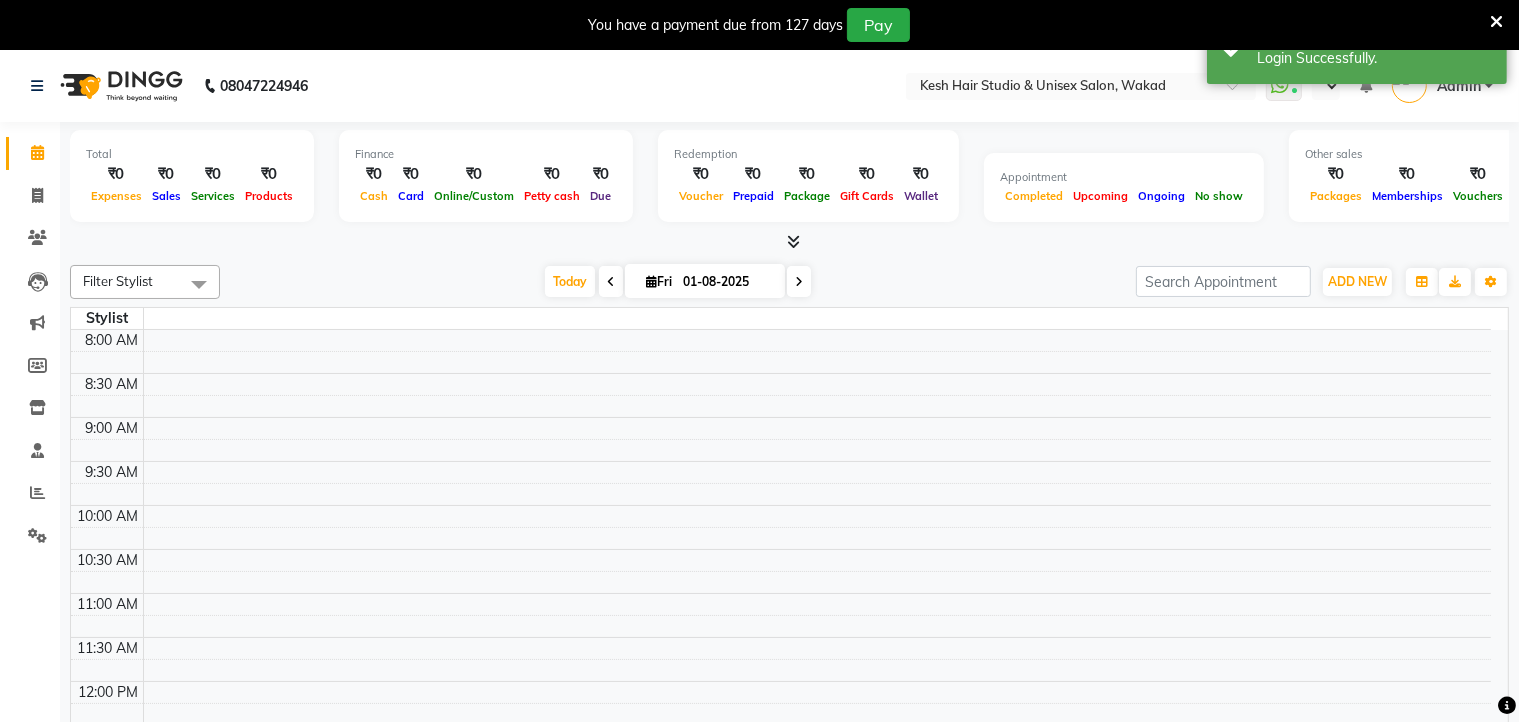 select on "en" 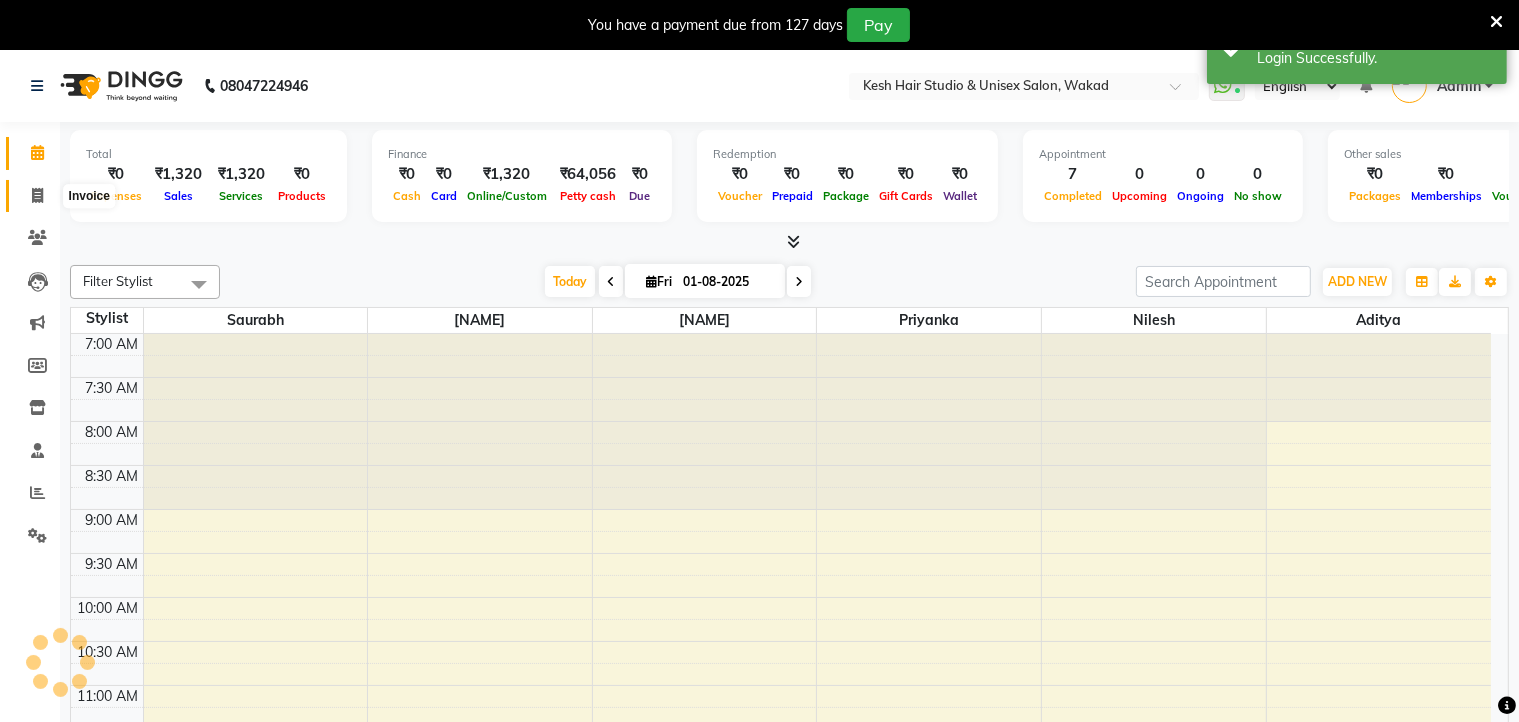 scroll, scrollTop: 704, scrollLeft: 0, axis: vertical 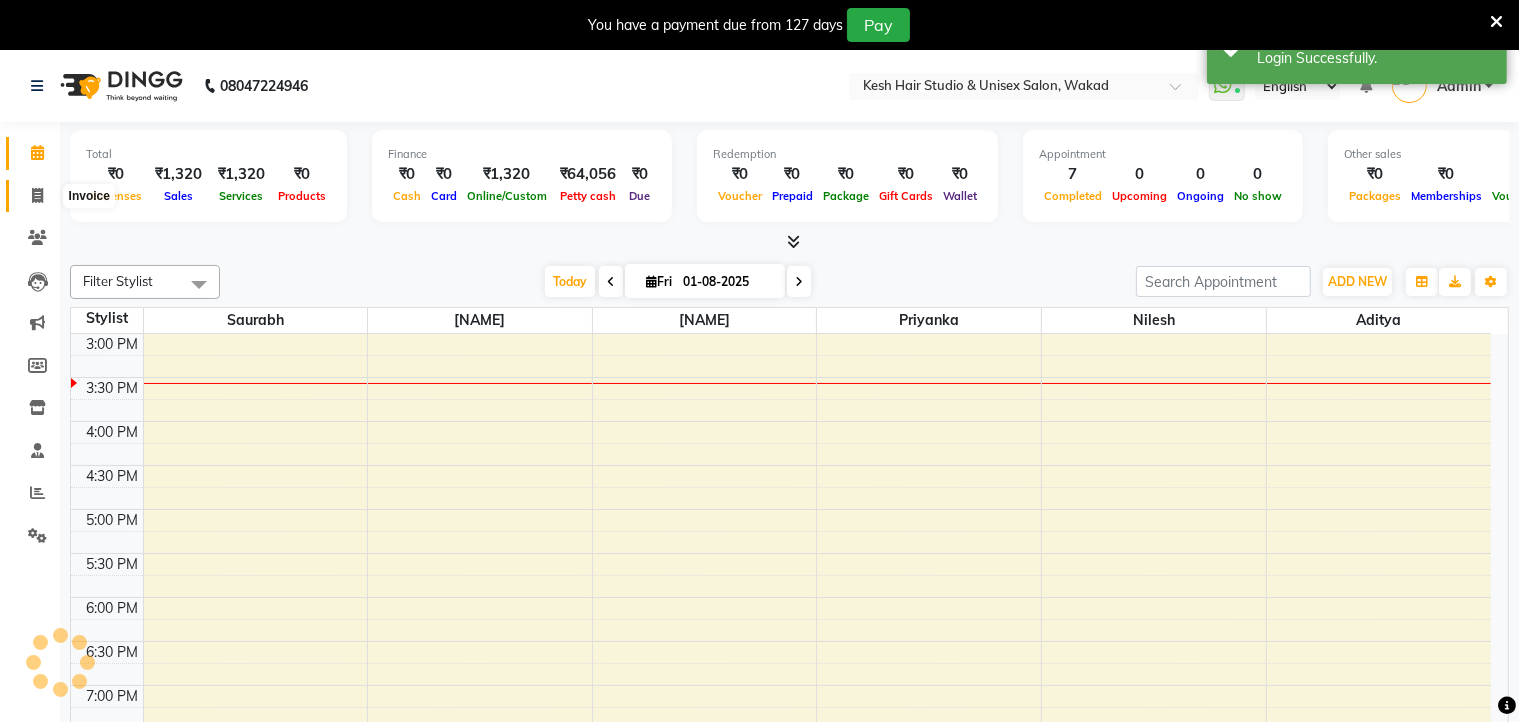 click 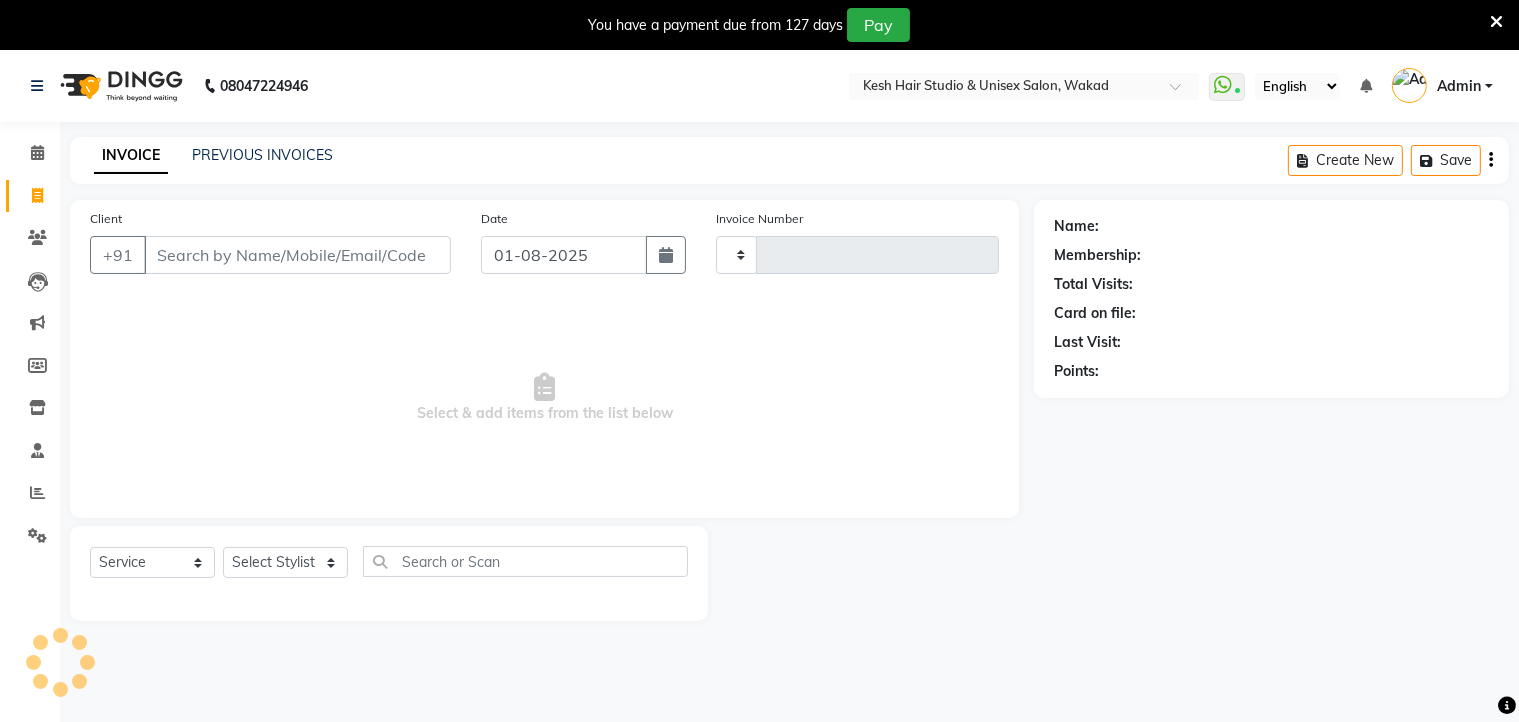 type on "0498" 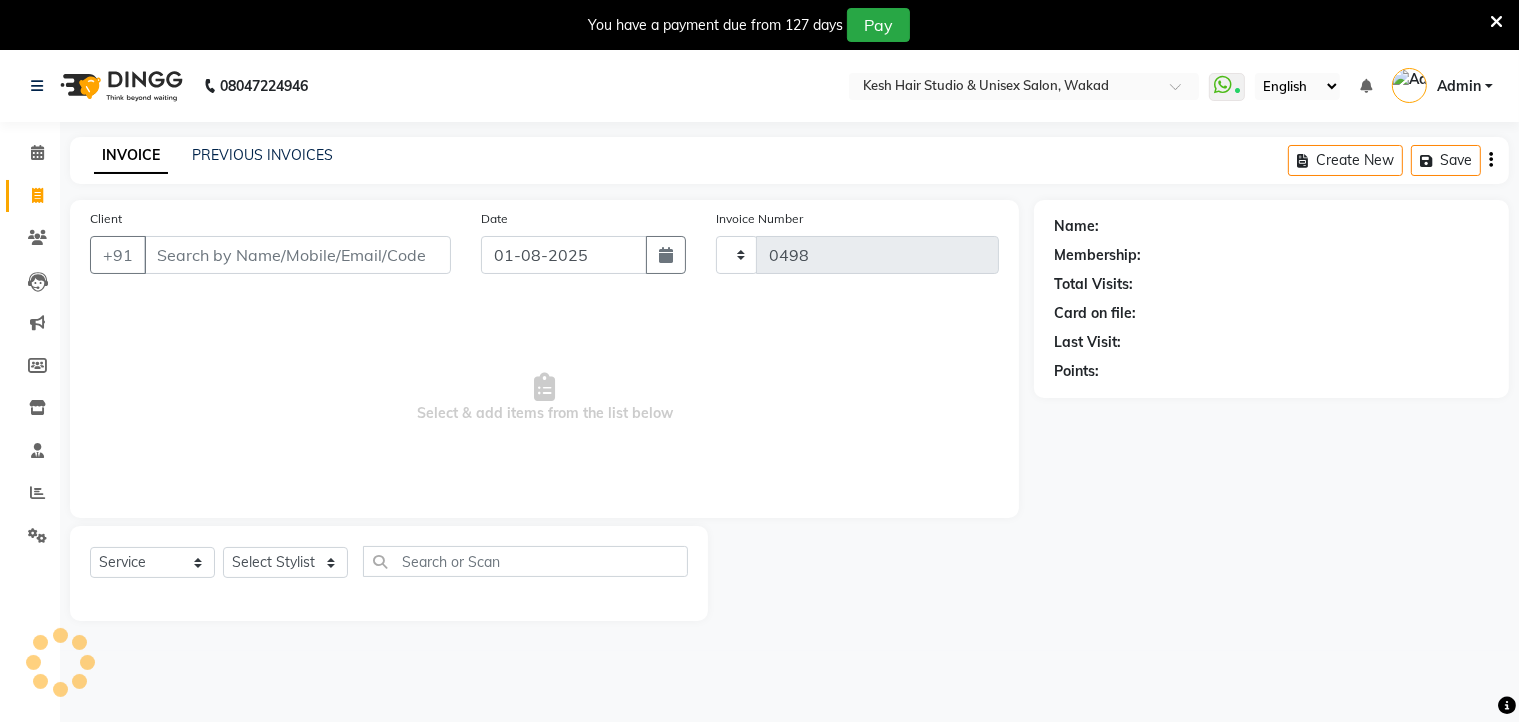 select on "5431" 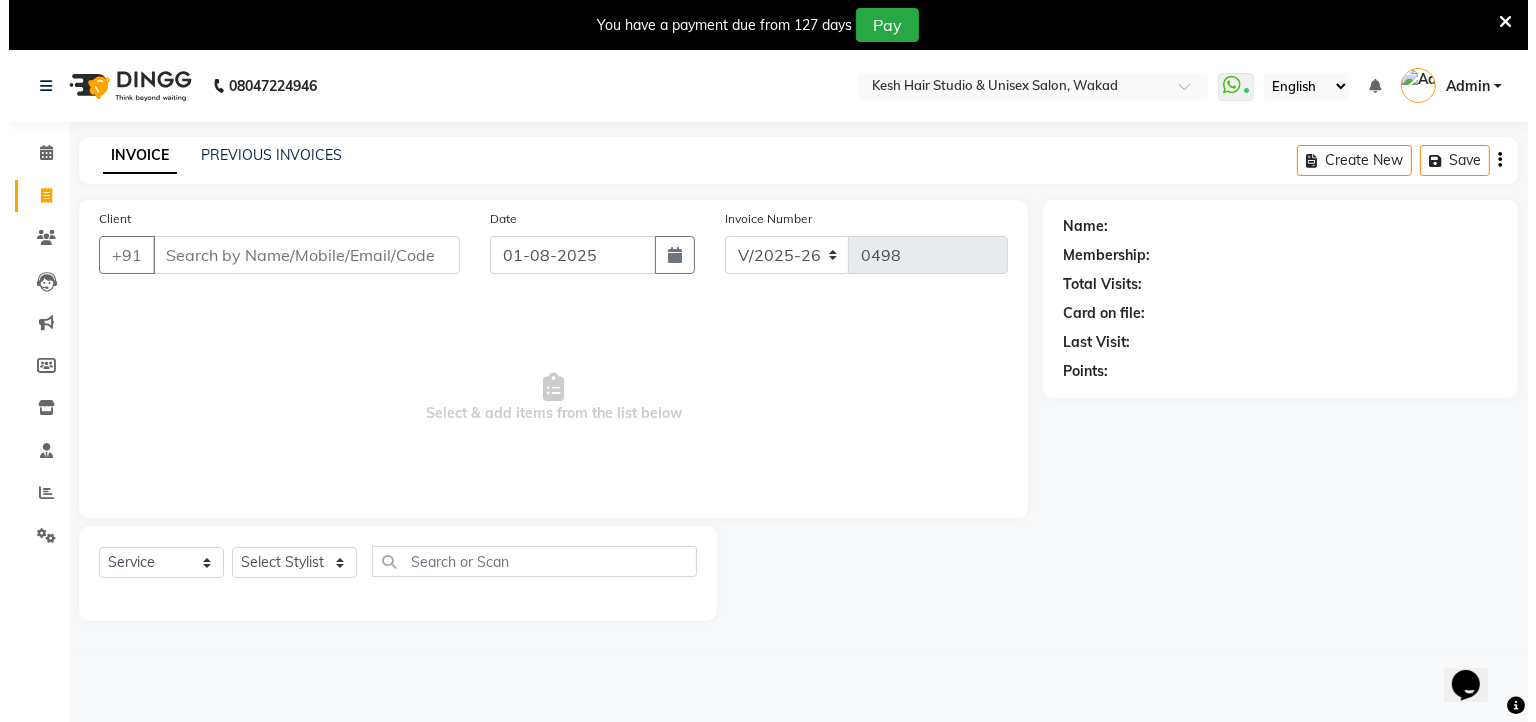 scroll, scrollTop: 0, scrollLeft: 0, axis: both 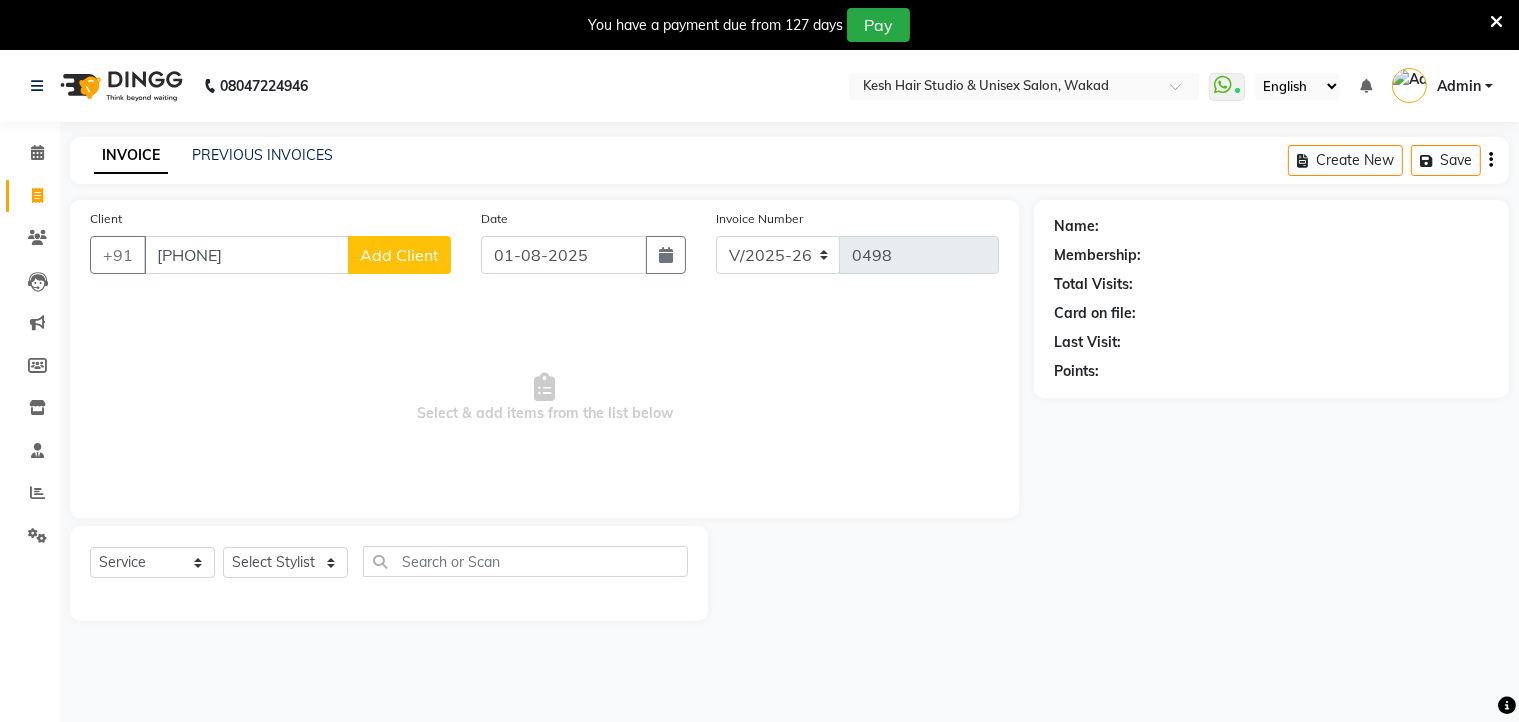 type on "[PHONE]" 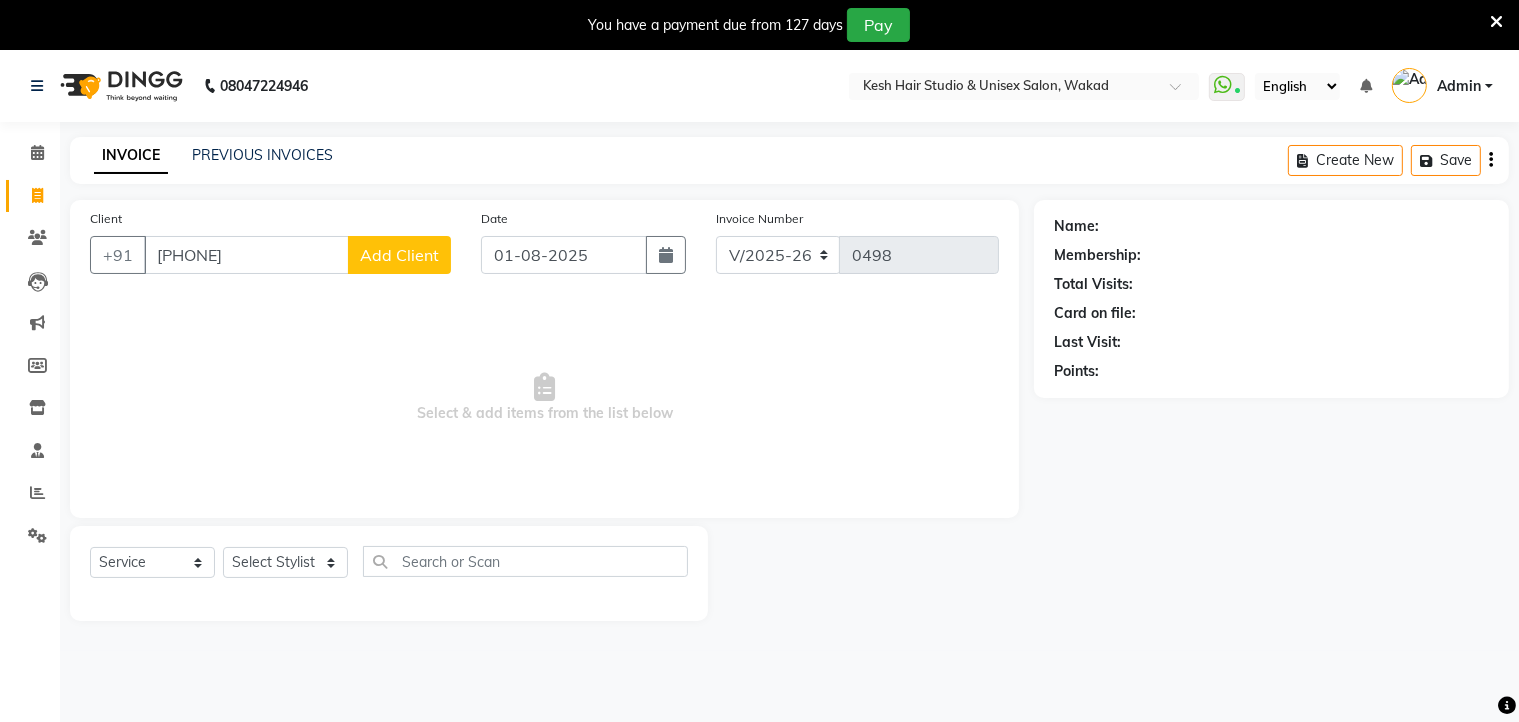 click on "Add Client" 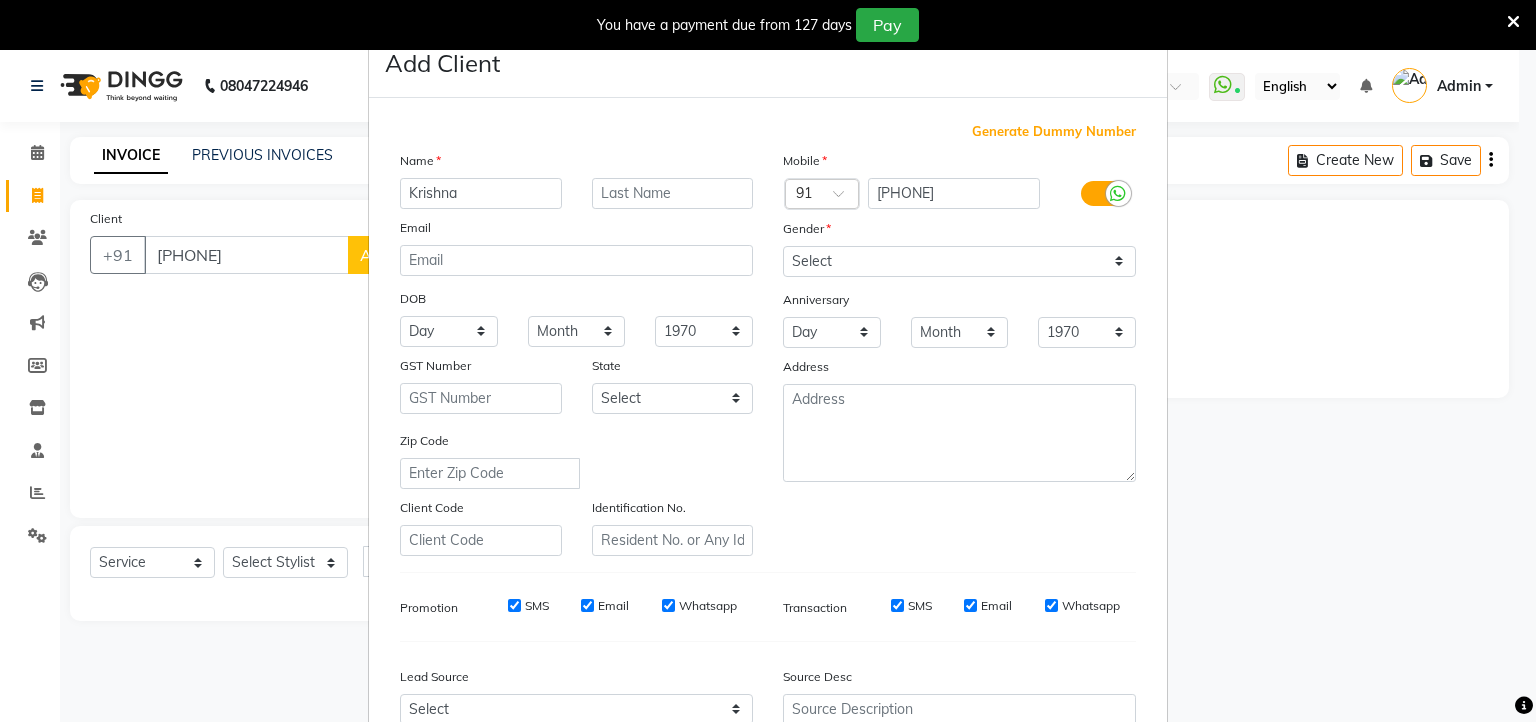 type on "Krishna" 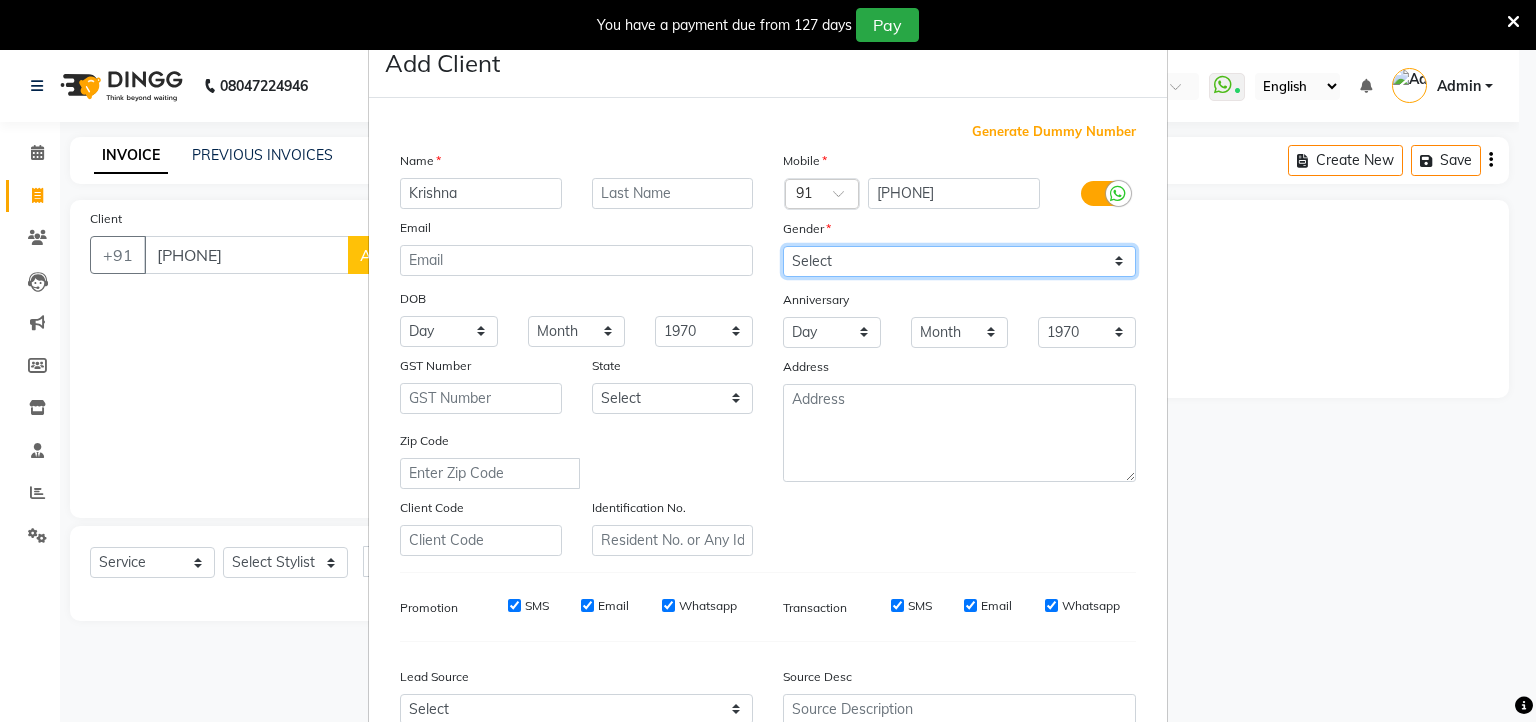click on "Select Male Female Other Prefer Not To Say" at bounding box center [959, 261] 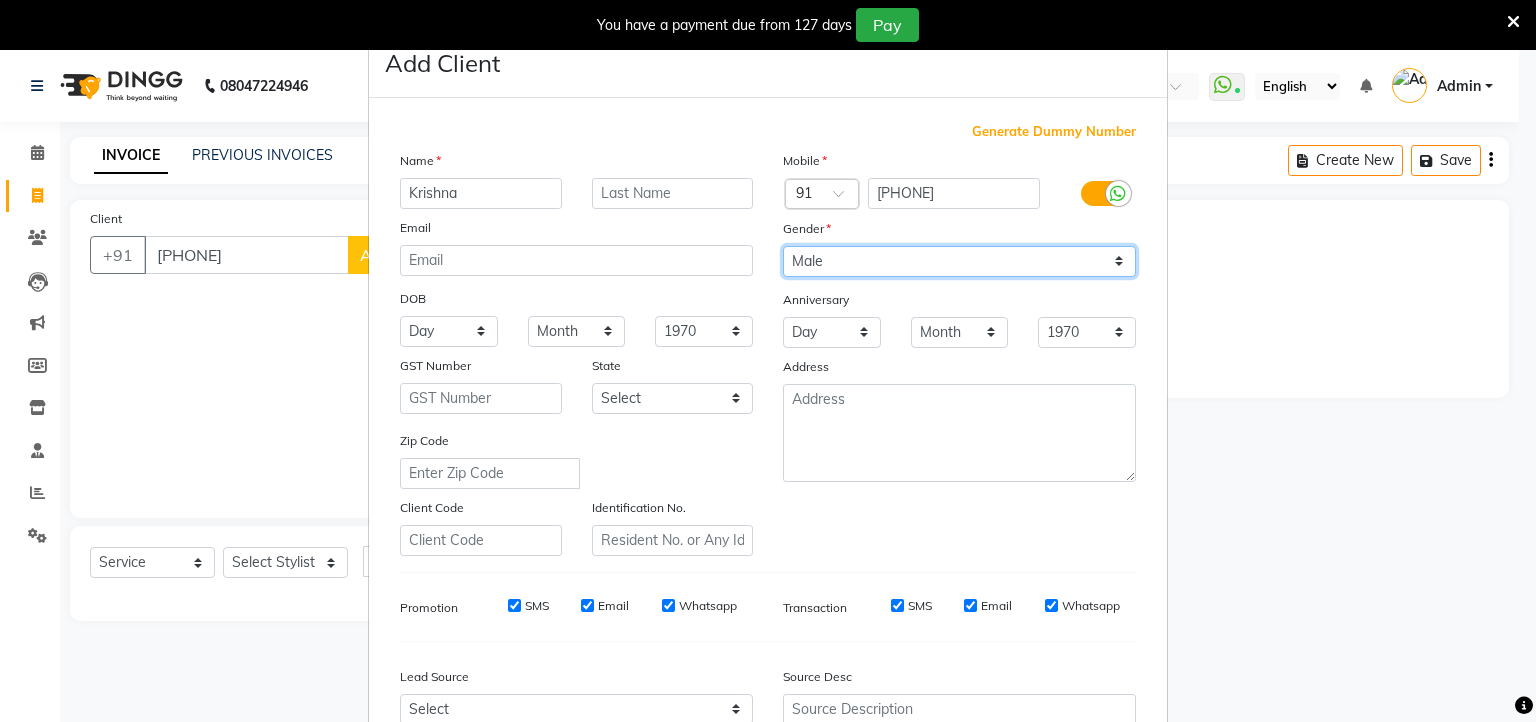 click on "Select Male Female Other Prefer Not To Say" at bounding box center [959, 261] 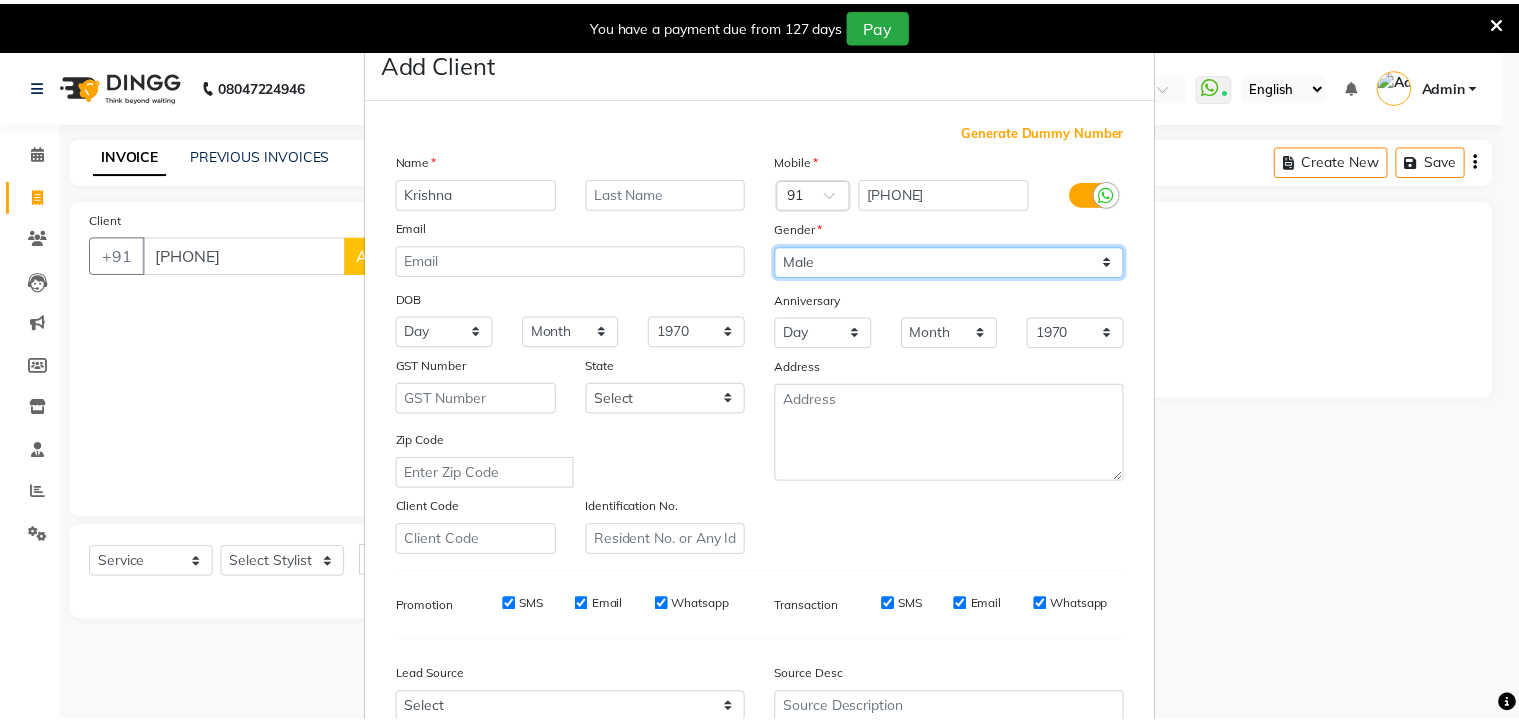scroll, scrollTop: 212, scrollLeft: 0, axis: vertical 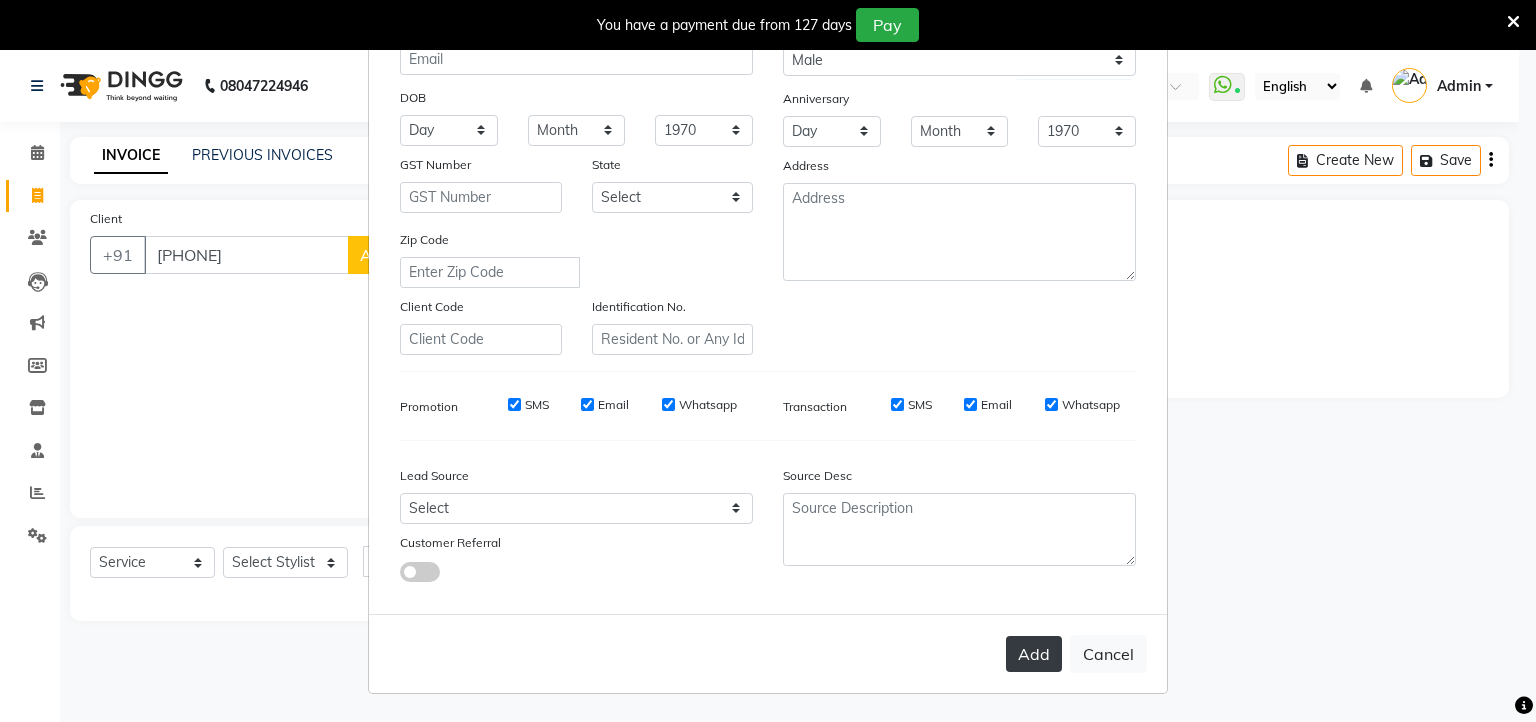 click on "Add" at bounding box center [1034, 654] 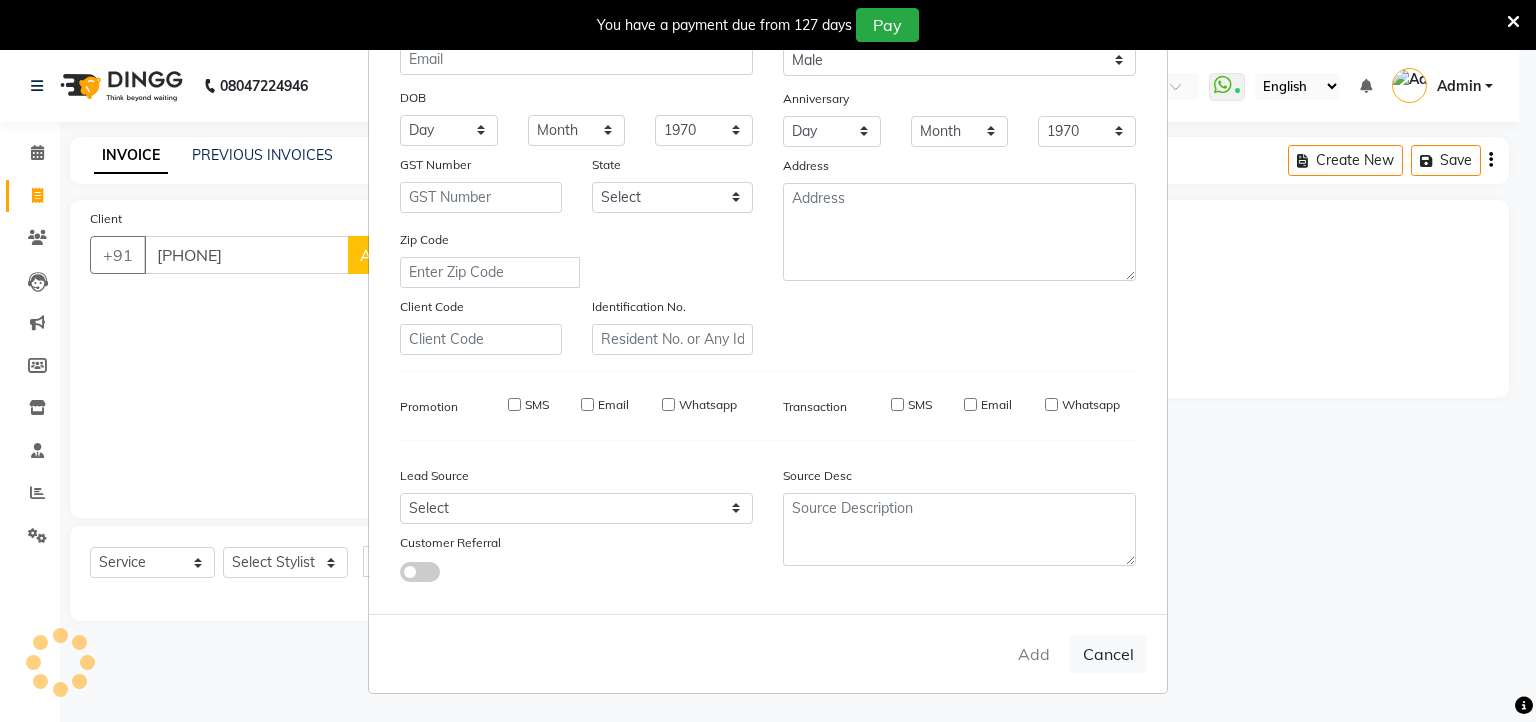 type 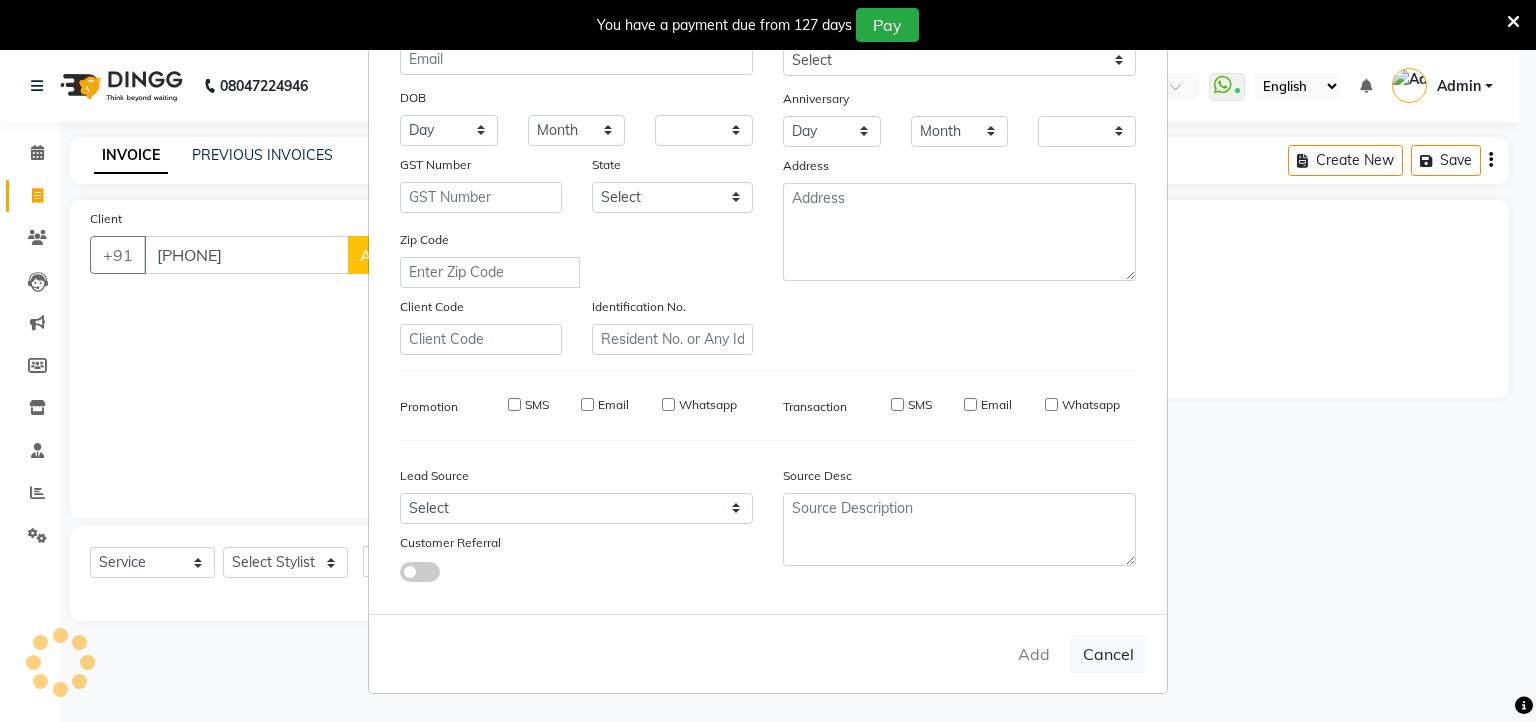 checkbox on "false" 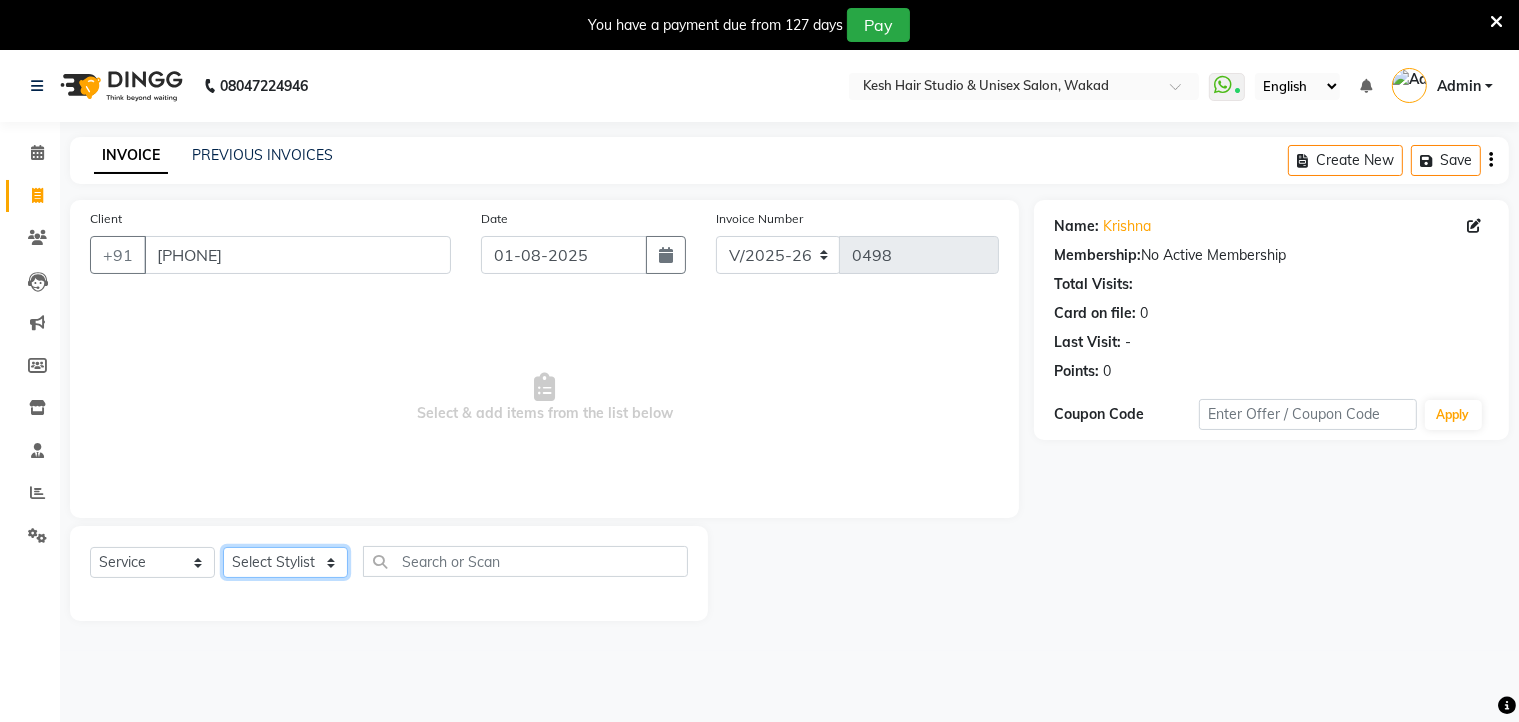 click on "Select Stylist Aditya Dhiraj Nilesh Payal Priyanka Saurabh Yash" 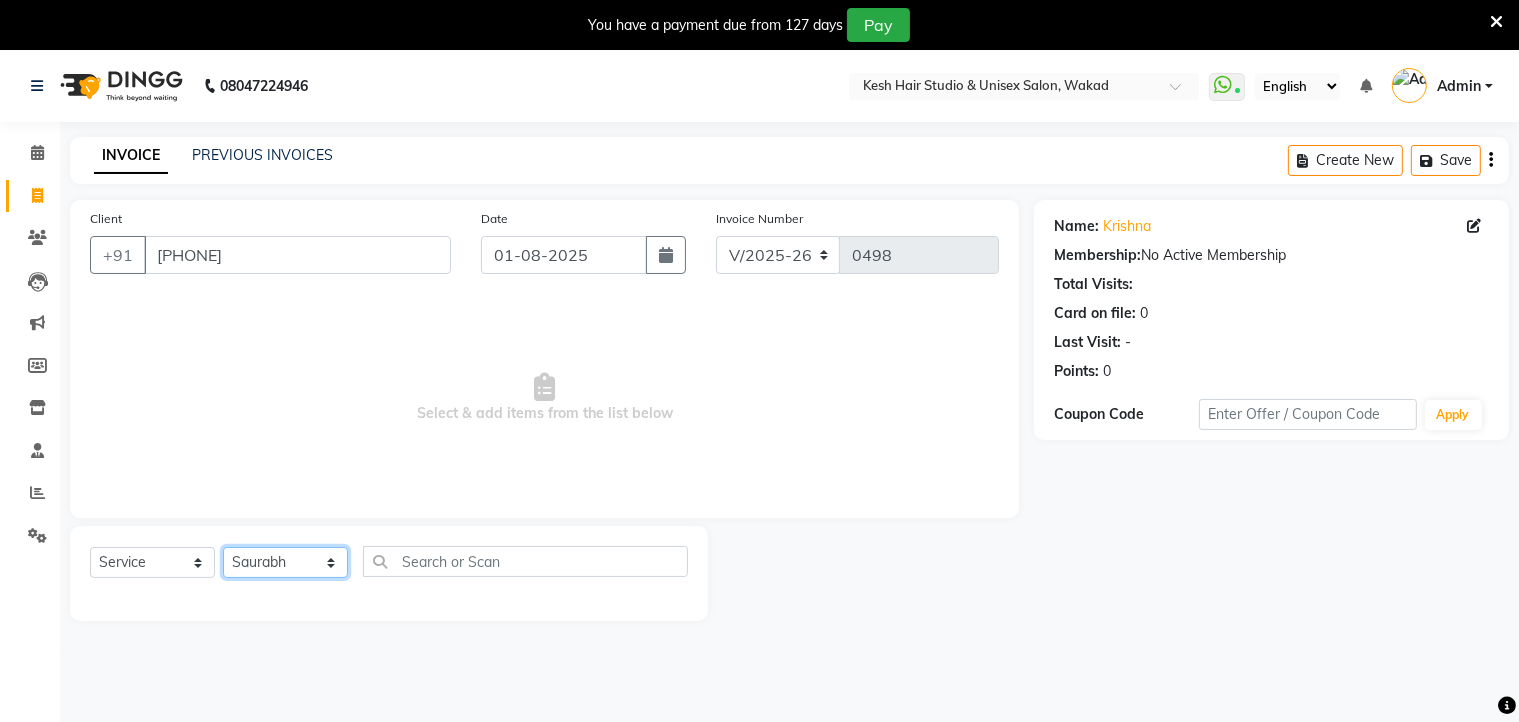 click on "Select Stylist Aditya Dhiraj Nilesh Payal Priyanka Saurabh Yash" 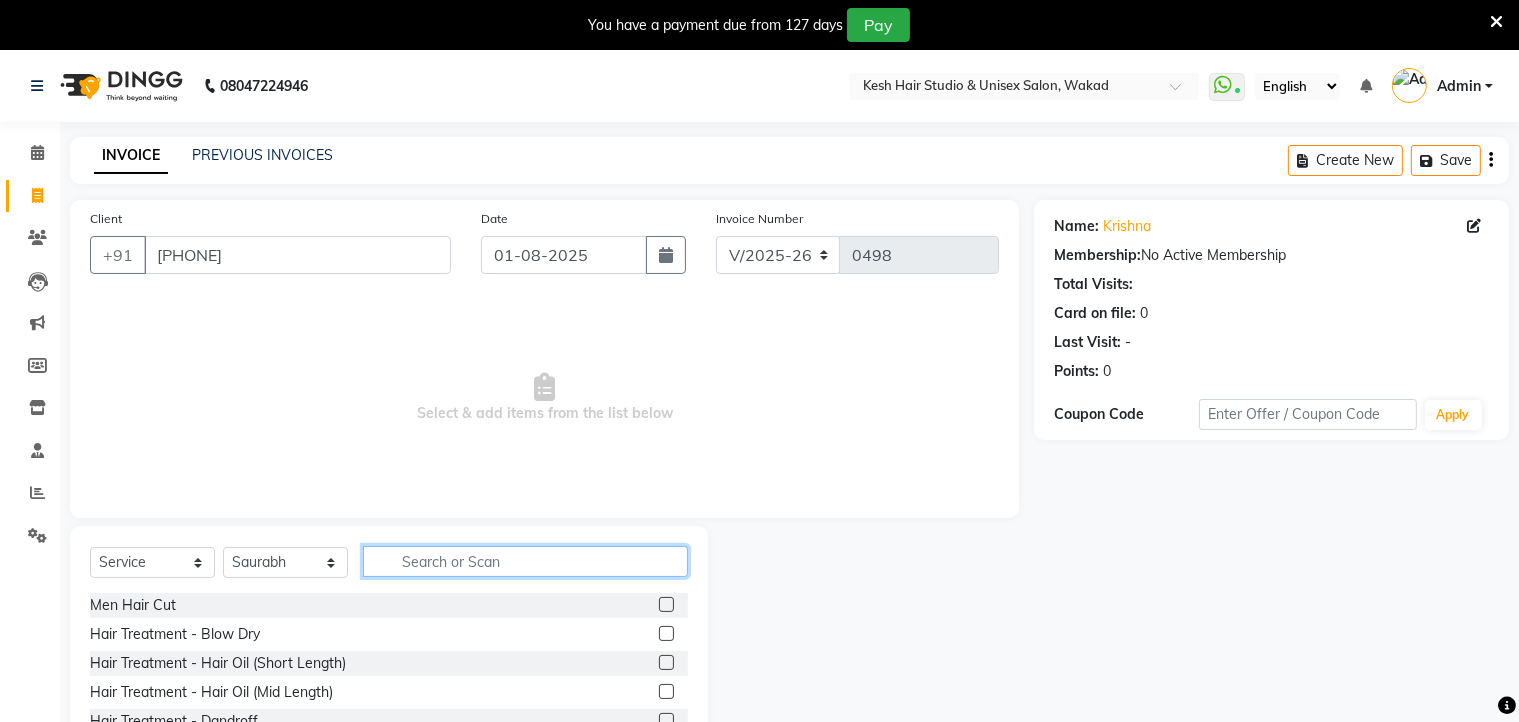 click 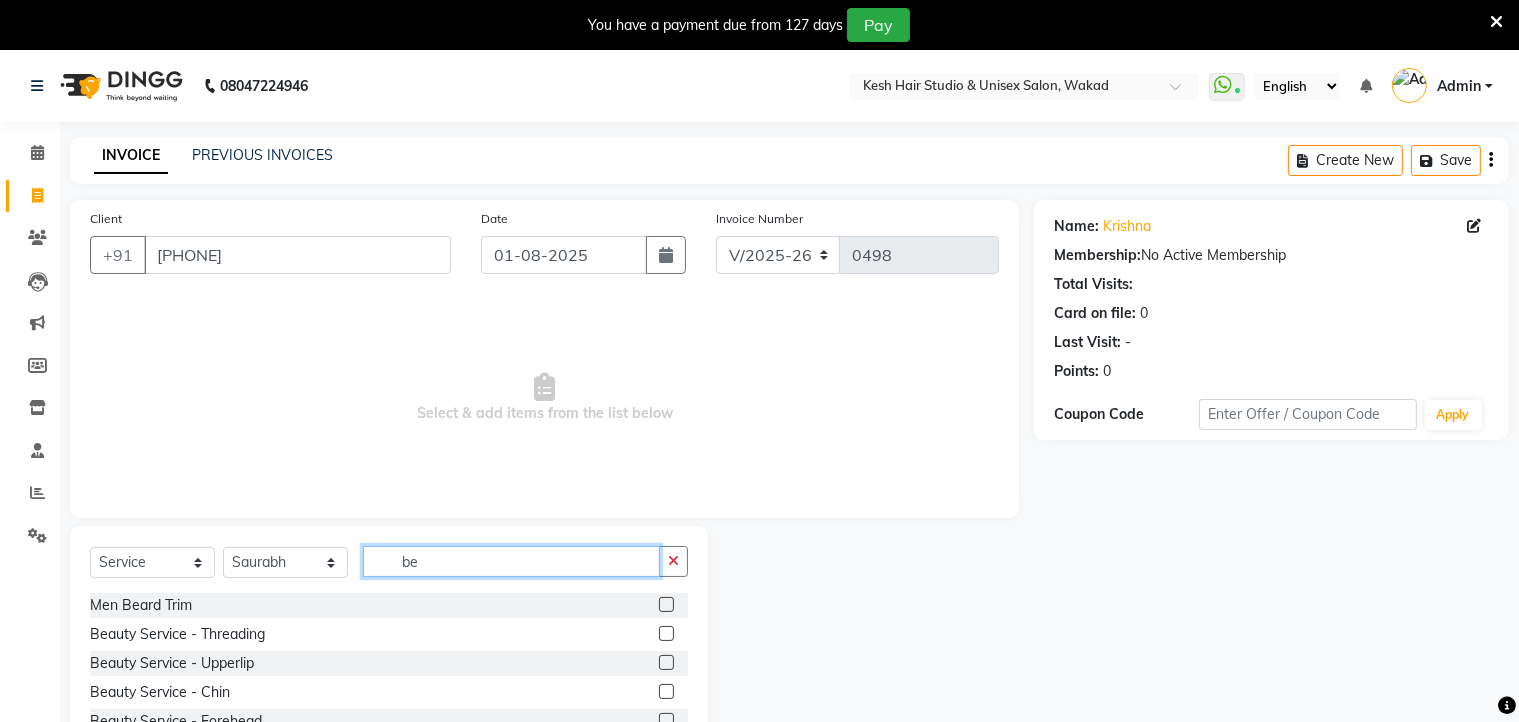 type on "be" 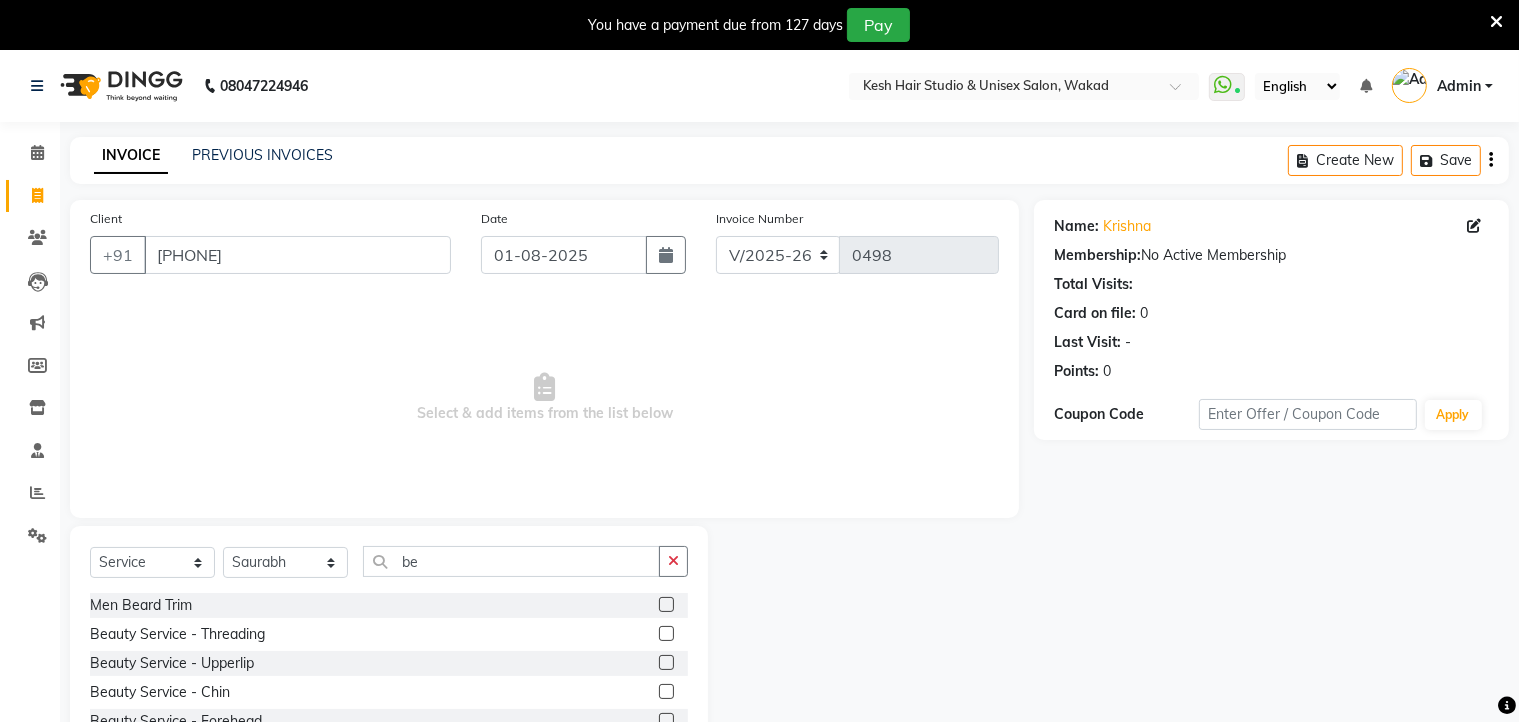 click 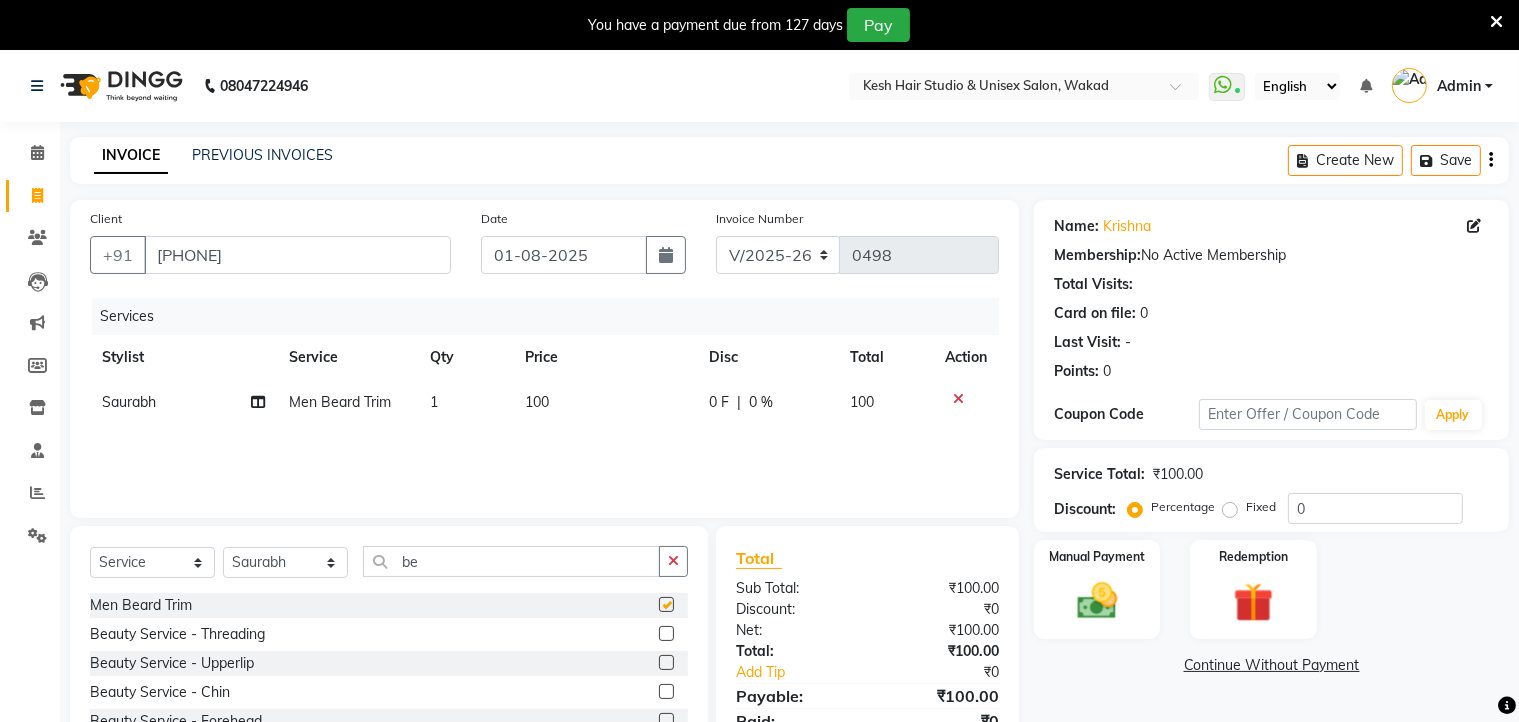 checkbox on "false" 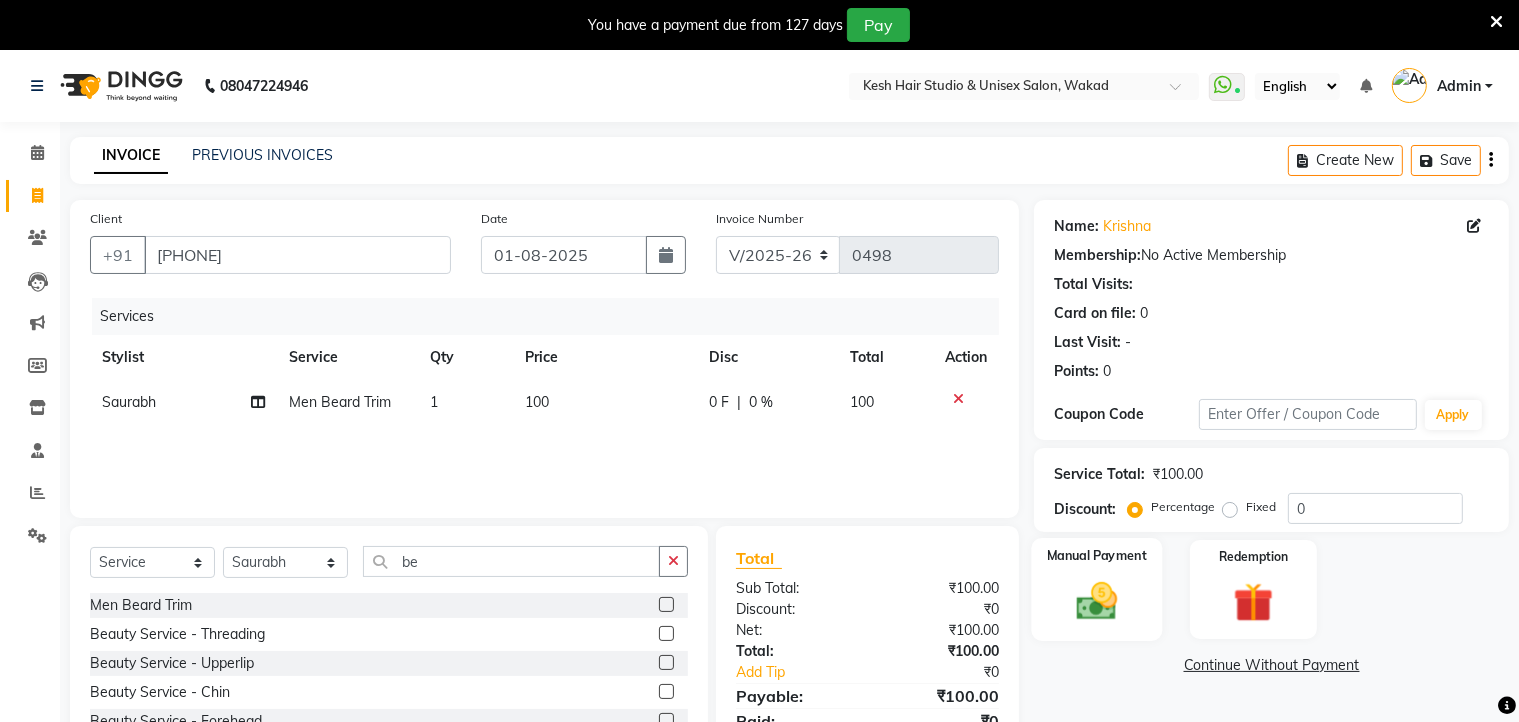 click on "Manual Payment" 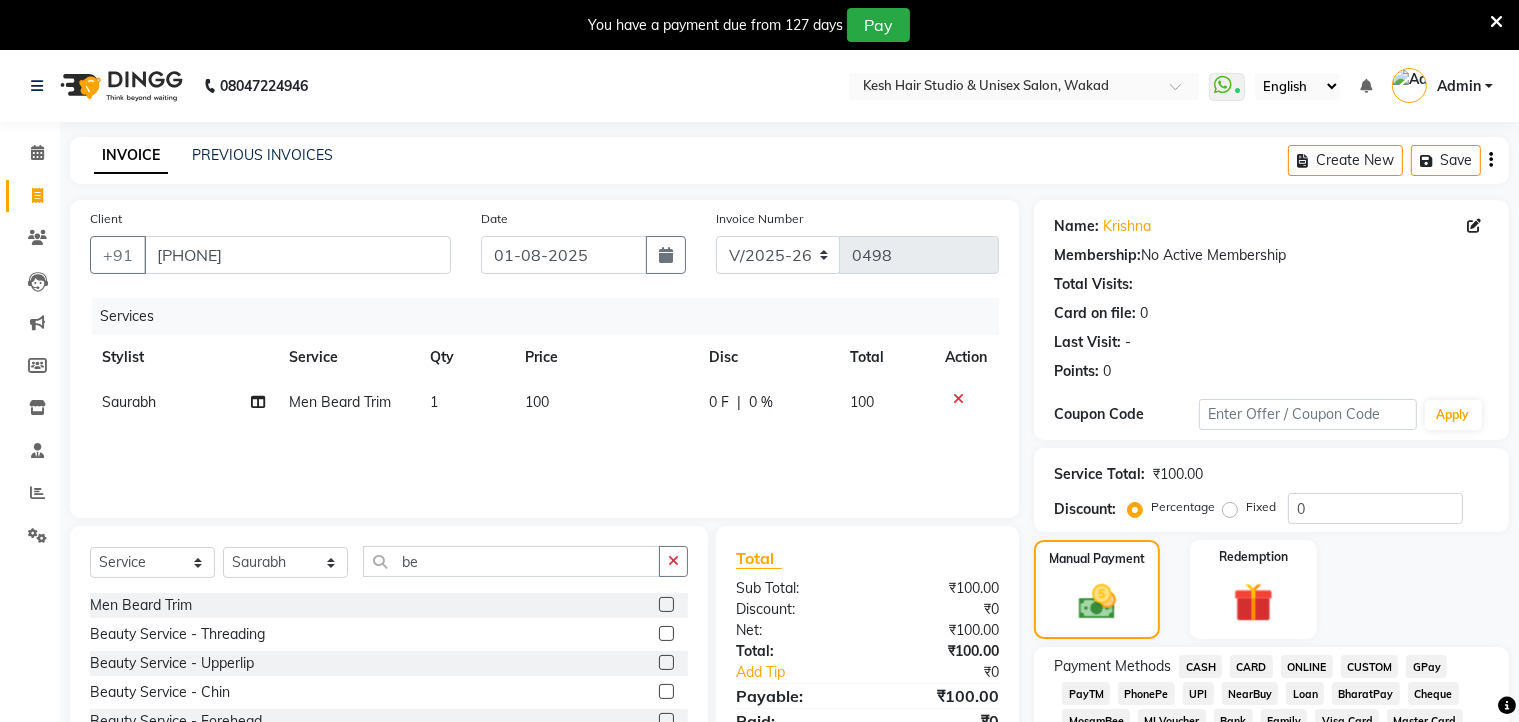 click on "ONLINE" 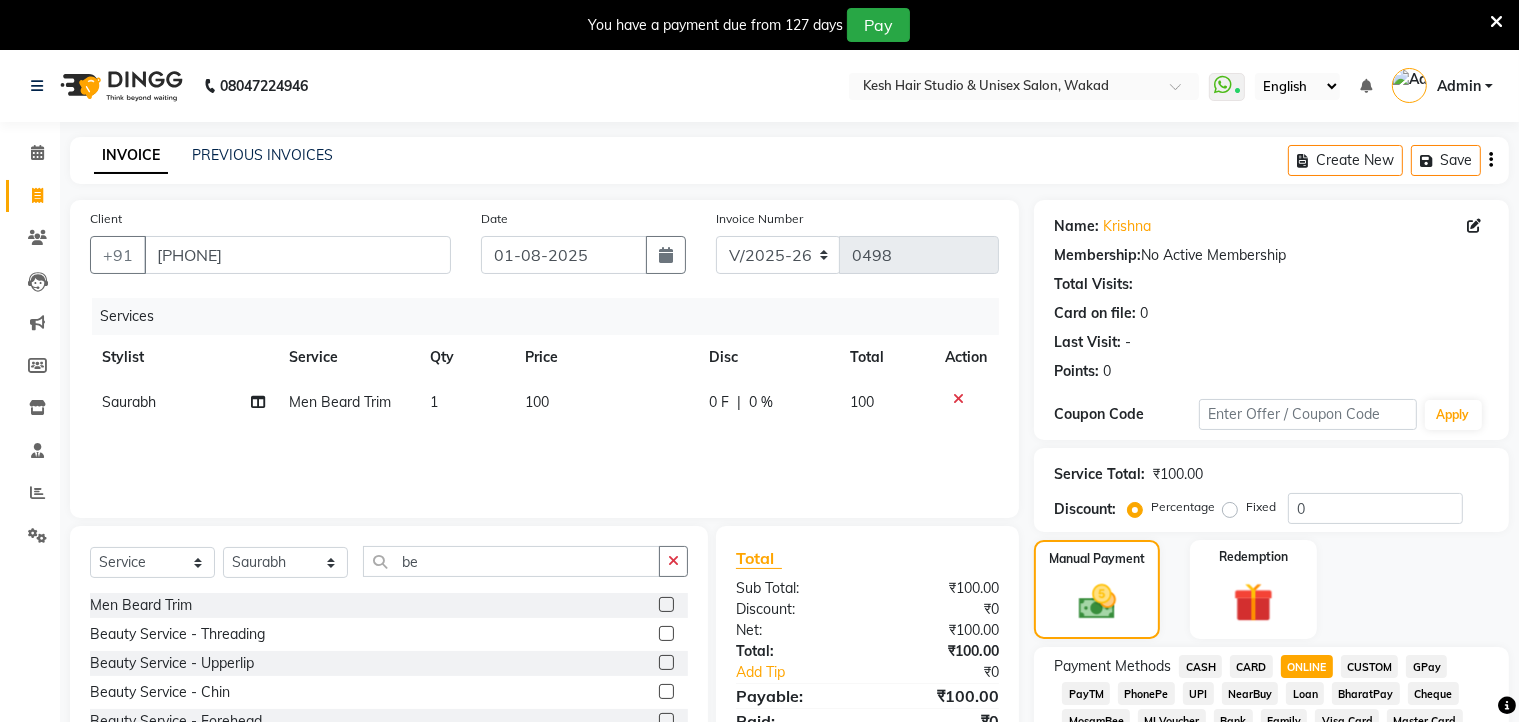 scroll, scrollTop: 752, scrollLeft: 0, axis: vertical 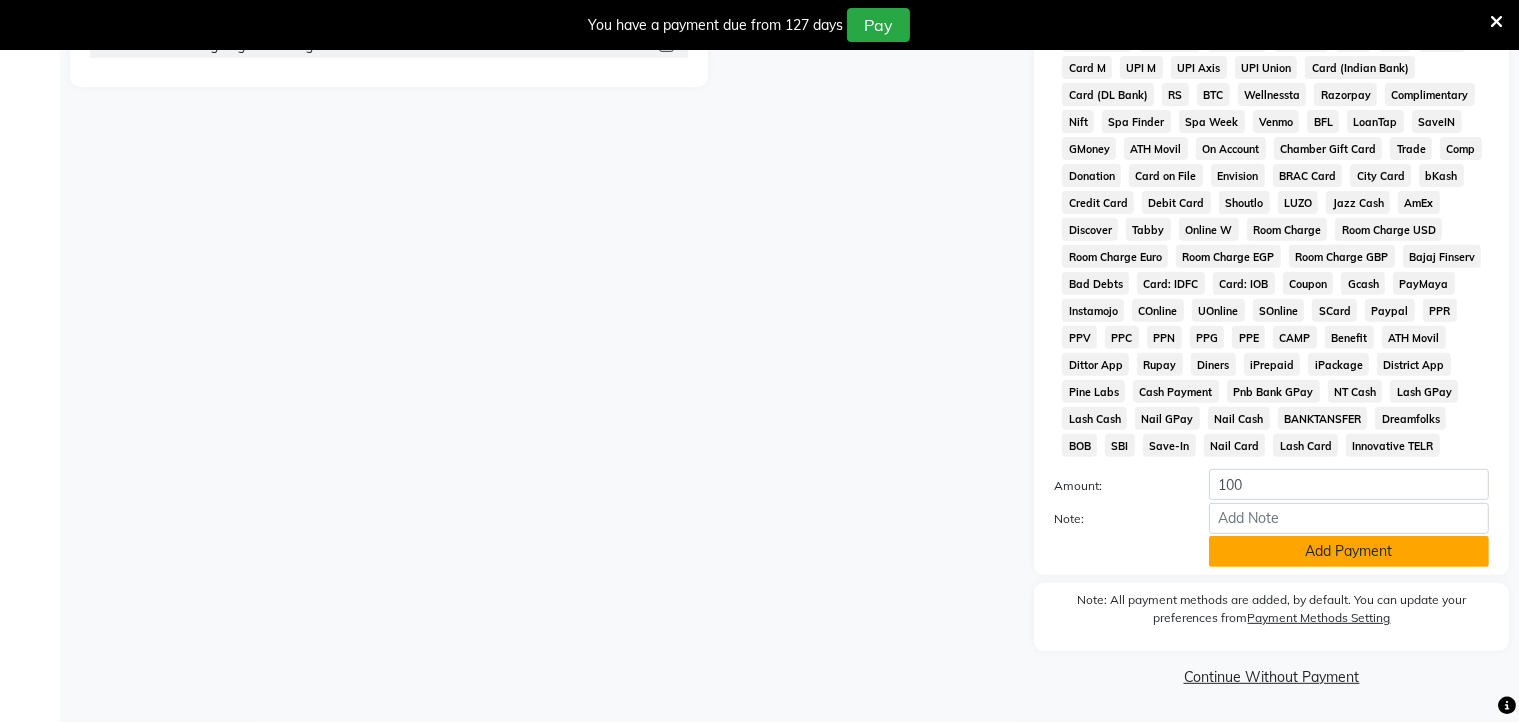 click on "Add Payment" 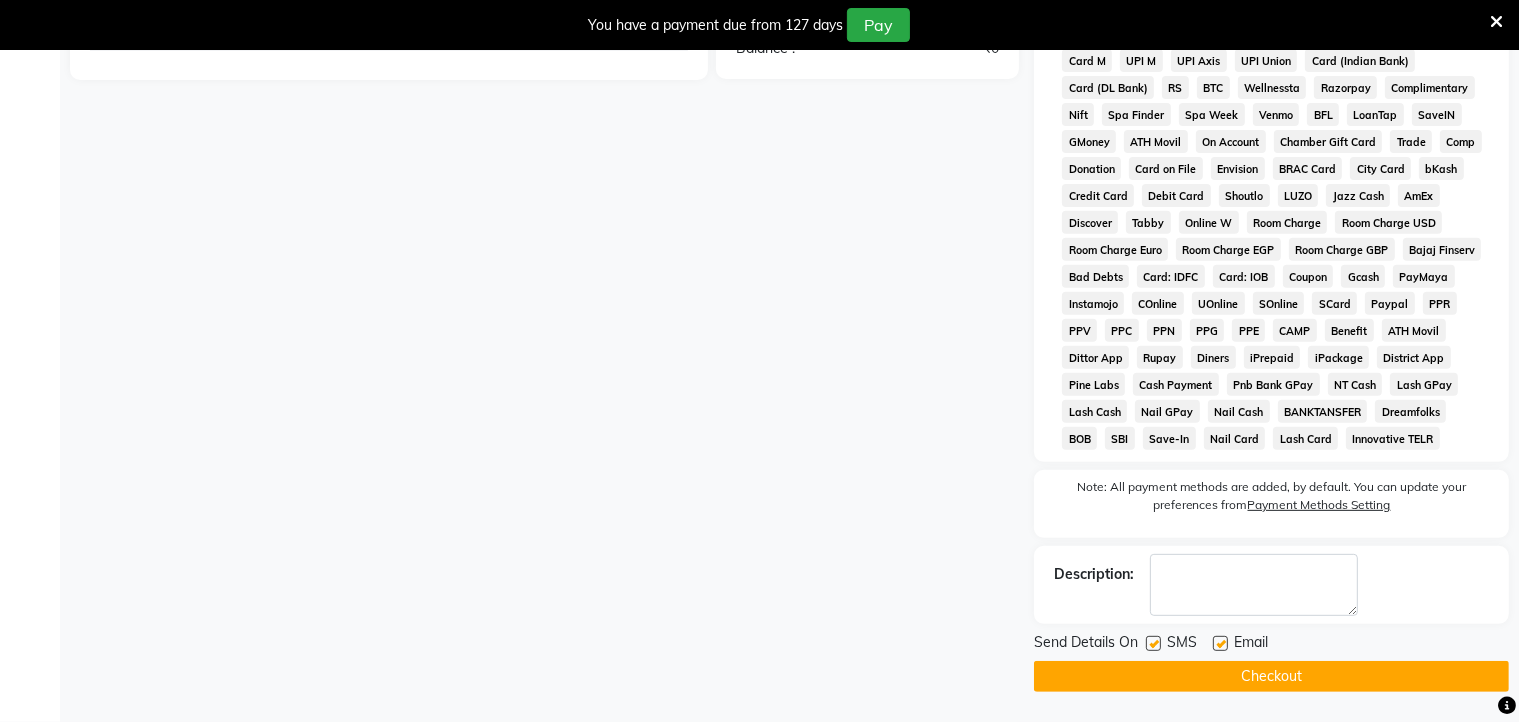 click on "Checkout" 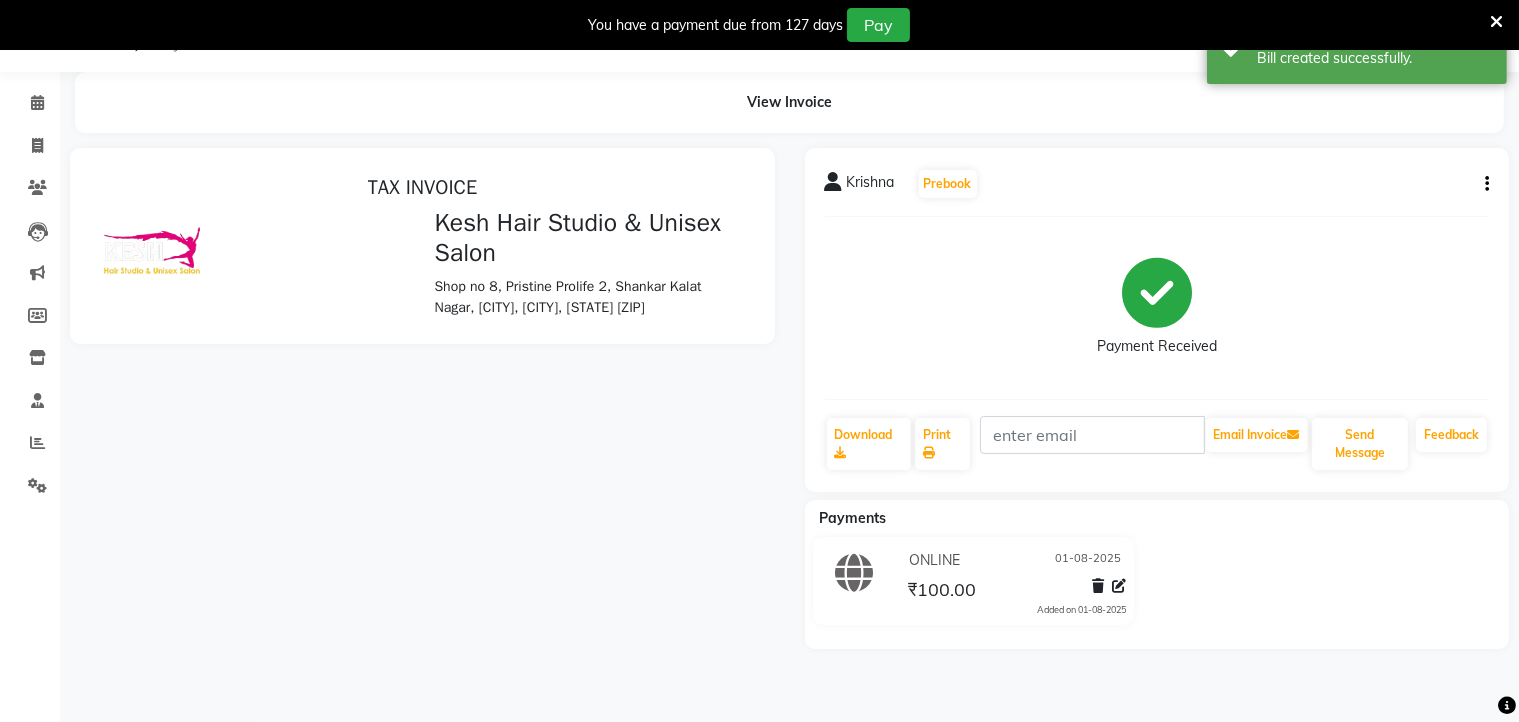 scroll, scrollTop: 0, scrollLeft: 0, axis: both 